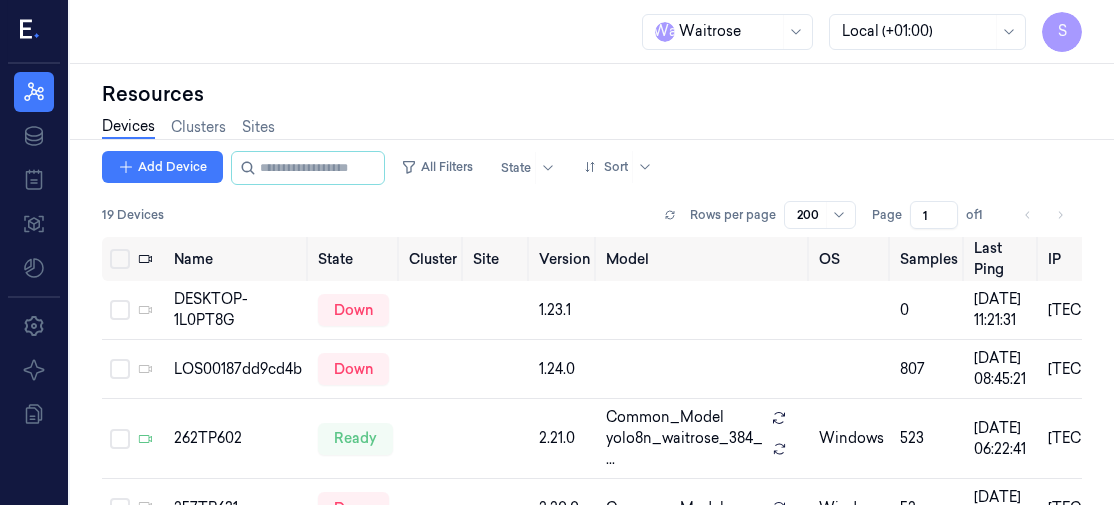 scroll, scrollTop: 0, scrollLeft: 0, axis: both 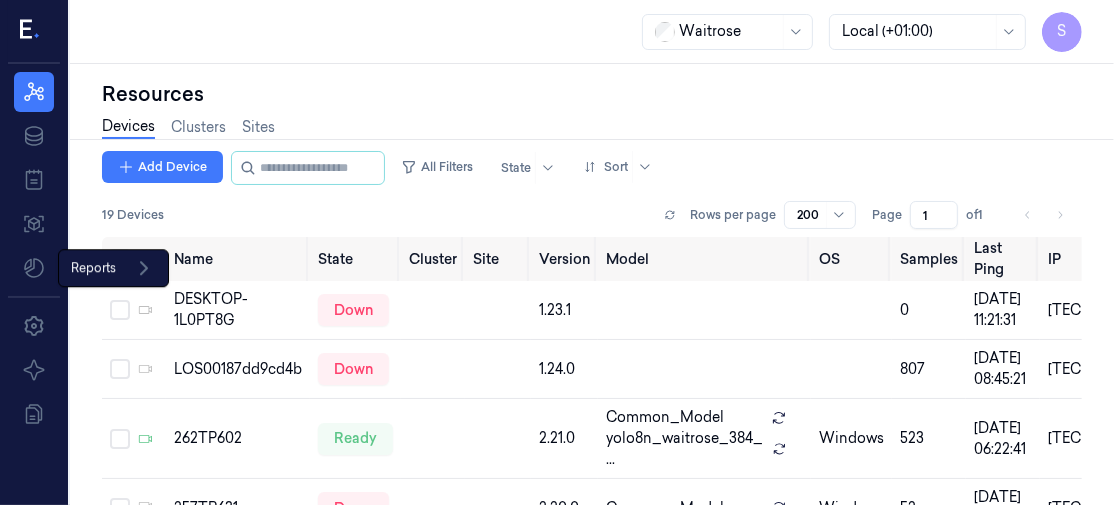 click on "Reports Reports" at bounding box center [113, 268] 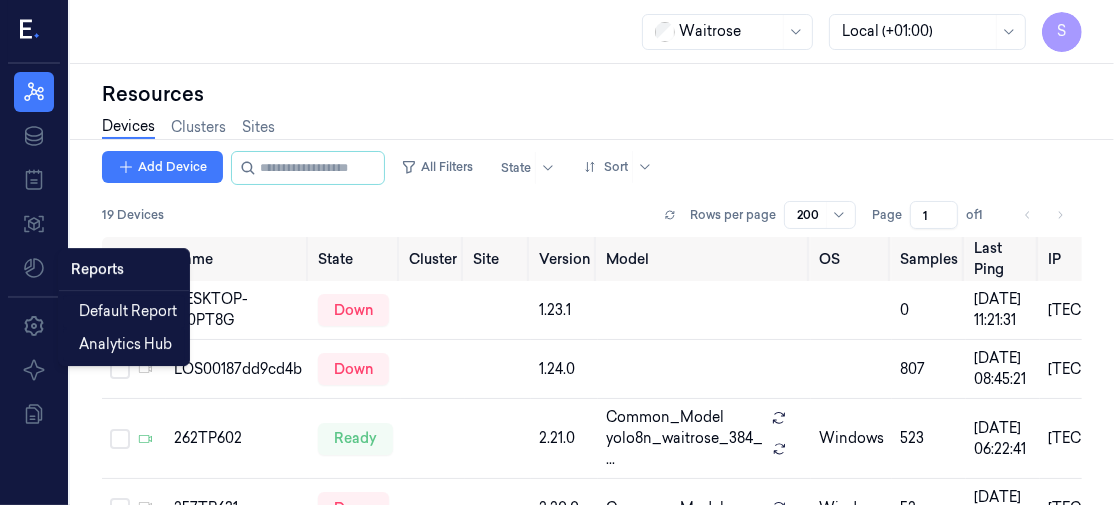 click on "Reports" at bounding box center [124, 269] 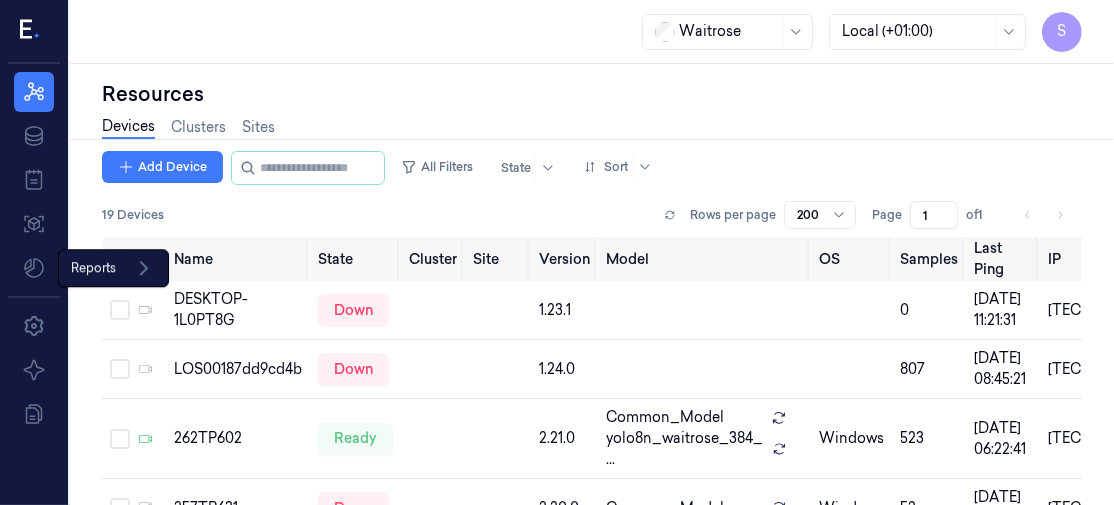 click 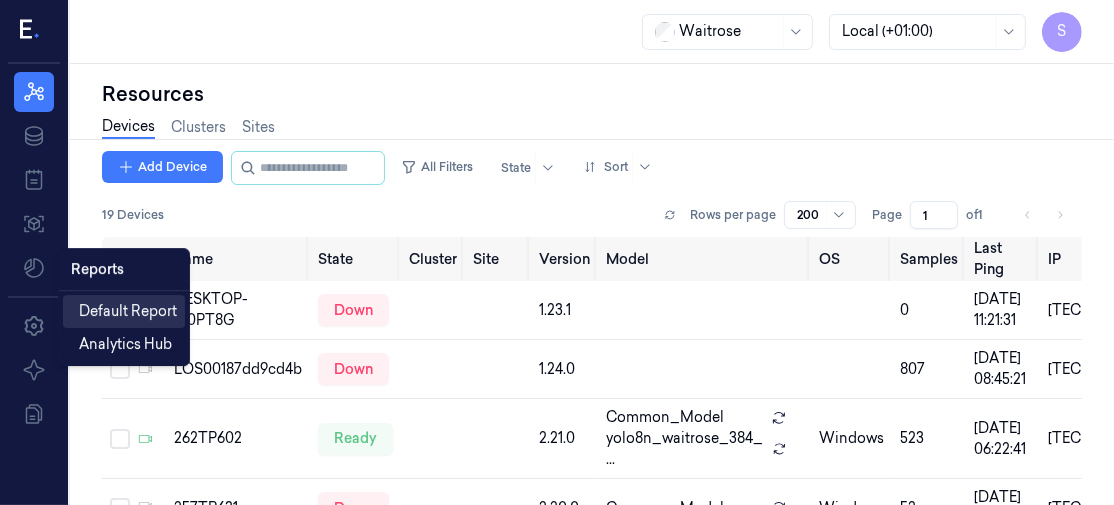 click on "Default Report" at bounding box center (124, 311) 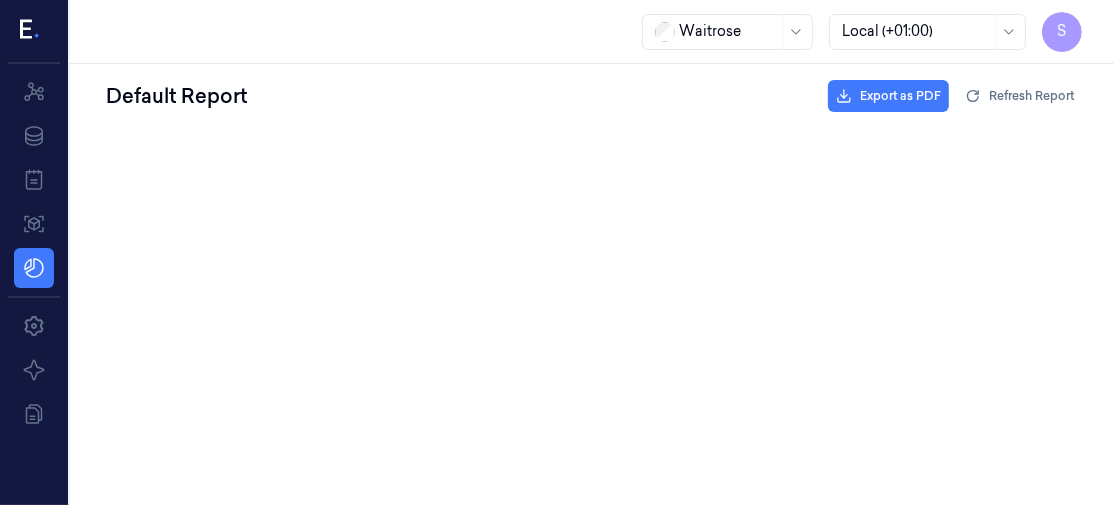 scroll, scrollTop: 0, scrollLeft: 0, axis: both 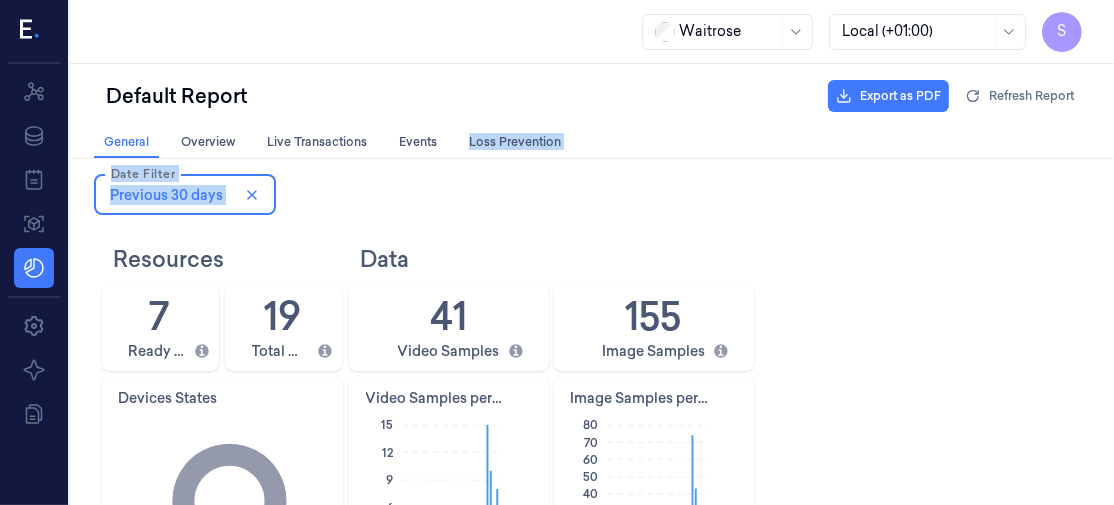 drag, startPoint x: 1096, startPoint y: 148, endPoint x: 1094, endPoint y: 264, distance: 116.01724 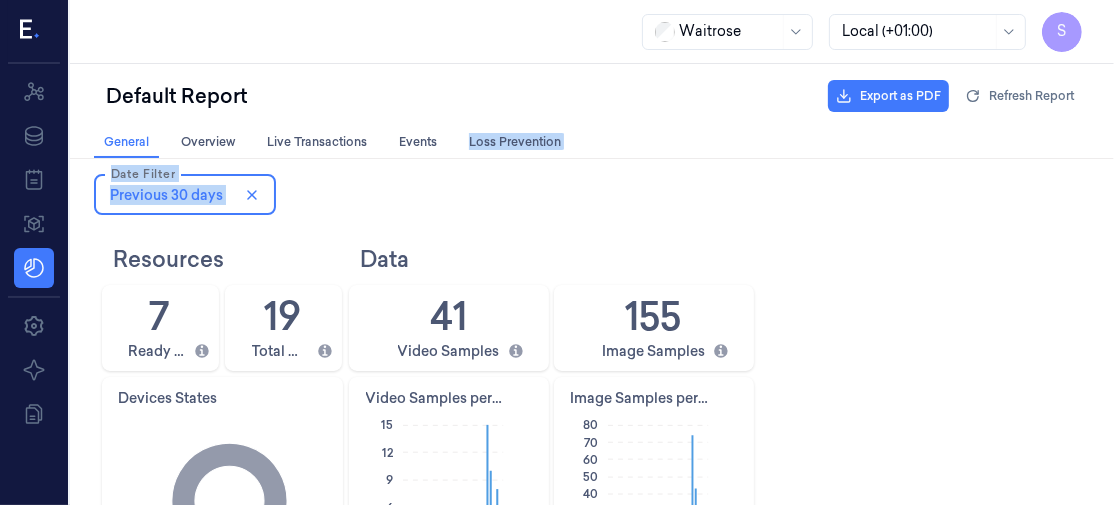click on "General General Overview Overview Live Transactions Live Transactions Events Events Loss Prevention Loss Prevention
To pick up a draggable item, press the space bar.
While dragging, use the arrow keys to move the item.
Press space again to drop the item in its new position, or press escape to cancel.
Date Filter Previous 30 days
To pick up a draggable item, press the space bar.
While dragging, use the arrow keys to move the item.
Press space again to drop the item in its new position, or press escape to cancel.
Resources Data 7 Ready Devices 19 Total Devices  41 Video Samples 155 Image Samples Devices States   Video Samples per Day 0 3 6 9 12 [DATE] 5, [DATE], 2025  Image Samples per Day 0 10 20 30 40 50 60 70 80  [DATE]   [DATE]  Sites Map No results!" at bounding box center (591, 527) 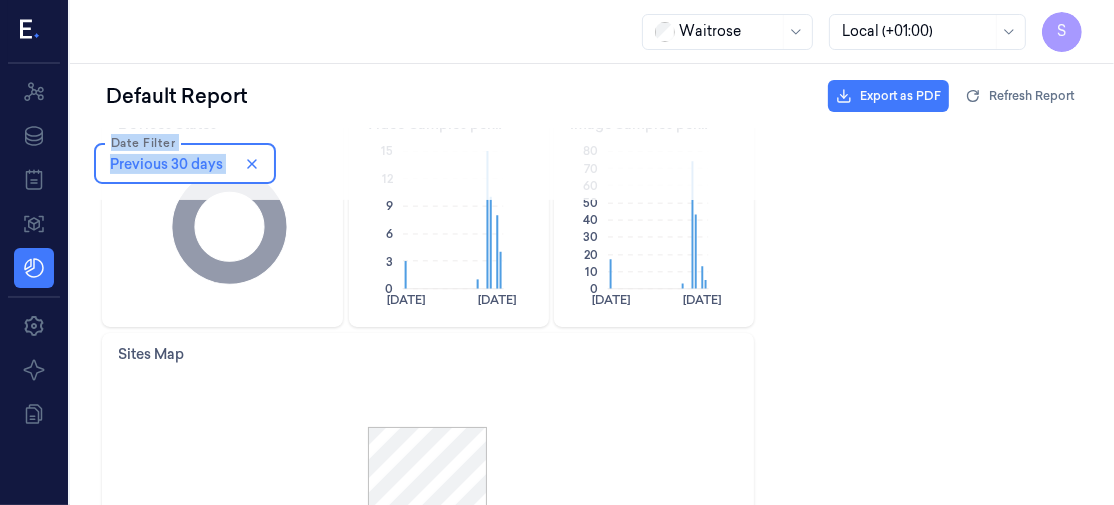 scroll, scrollTop: 422, scrollLeft: 0, axis: vertical 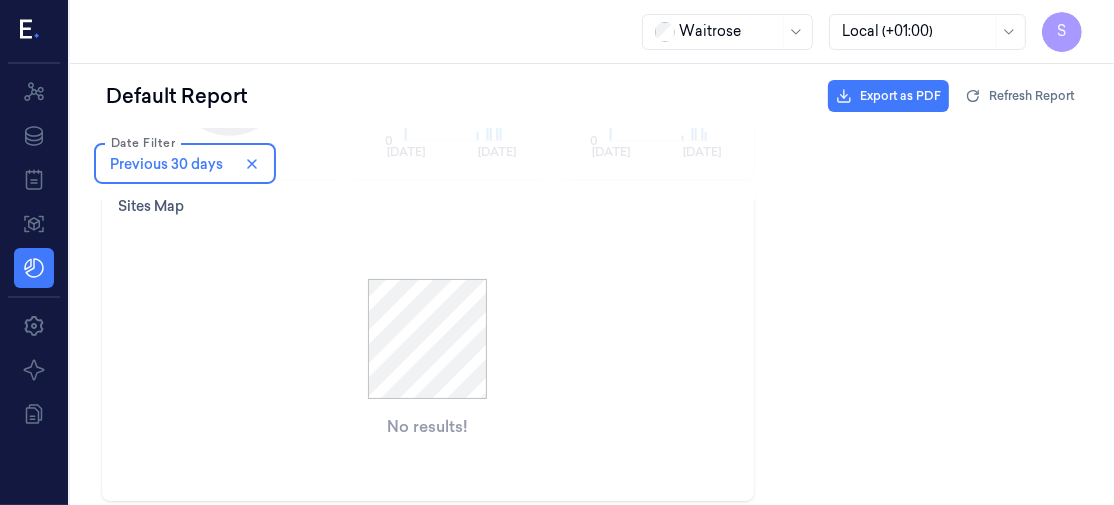 click on "No results!" at bounding box center [427, 361] 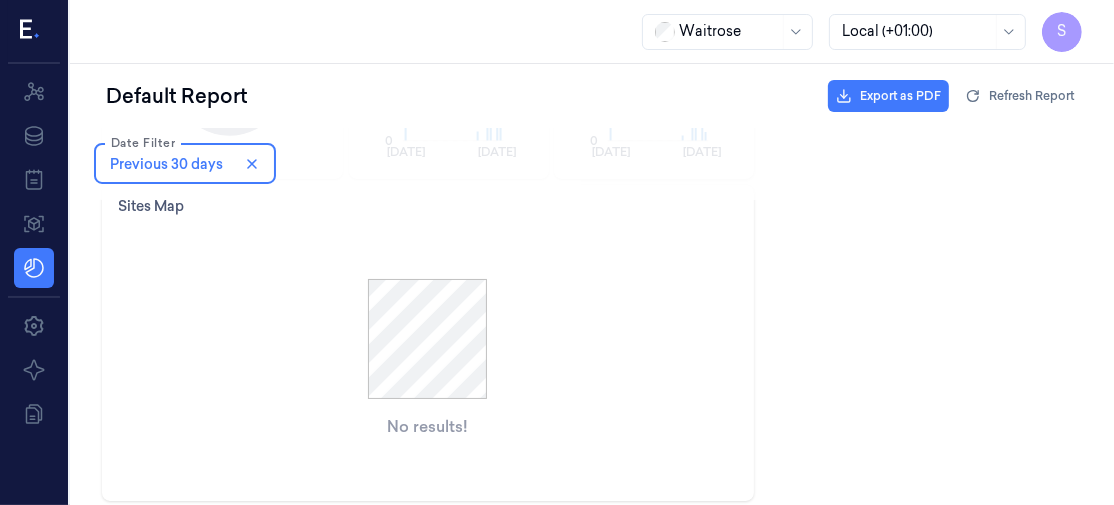 click 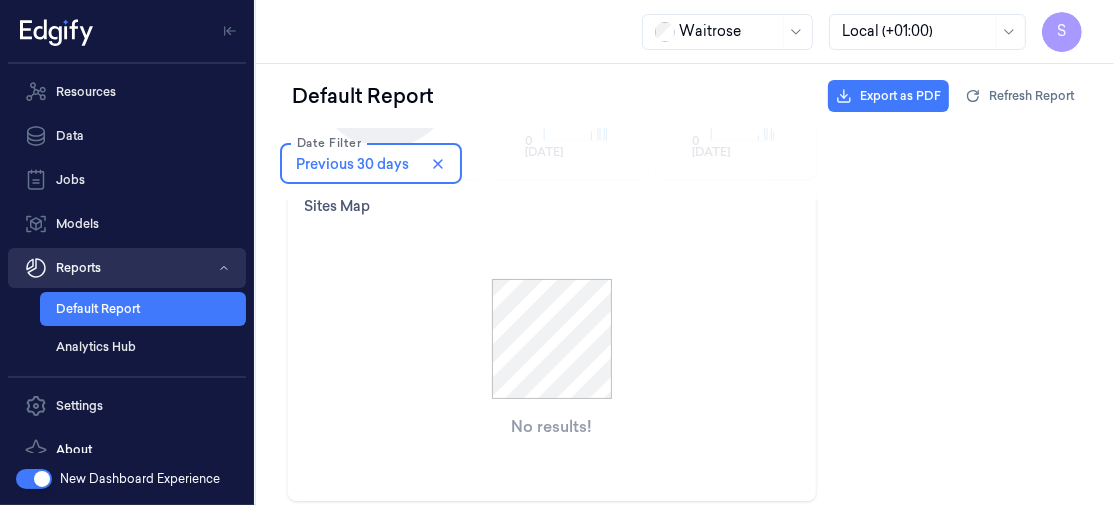 click on "Reports" at bounding box center (127, 268) 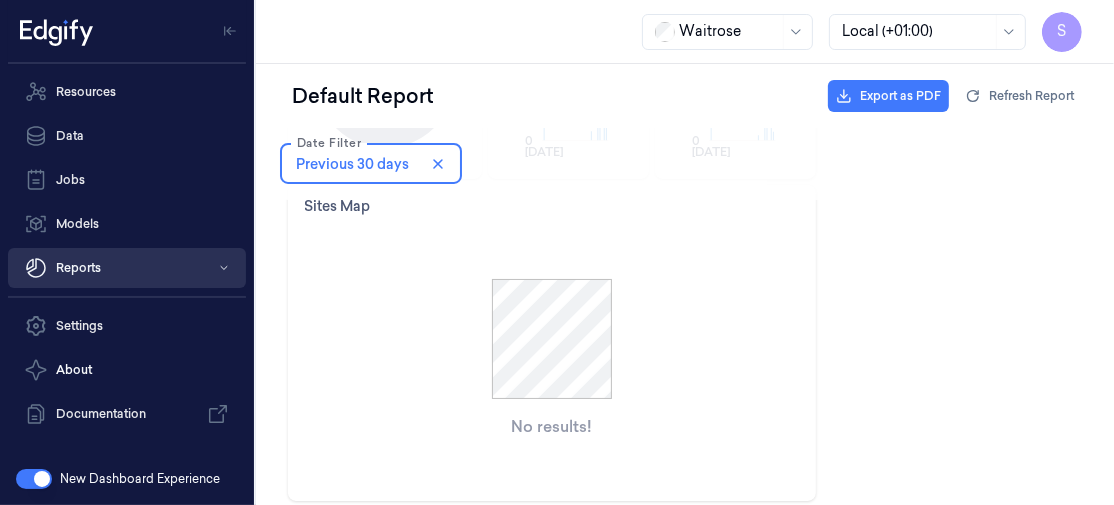 click on "Reports" at bounding box center (127, 268) 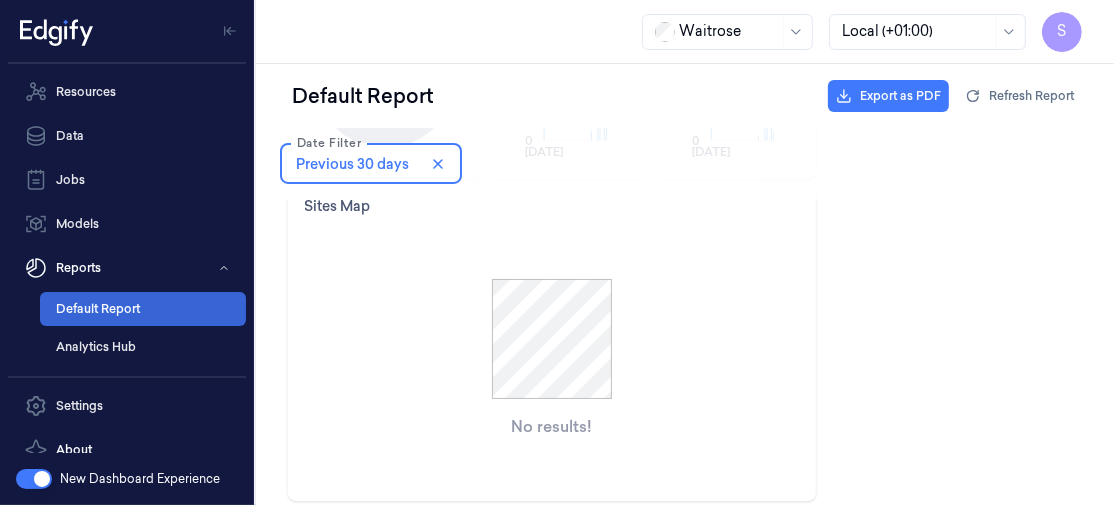 click on "Default Report" at bounding box center [143, 309] 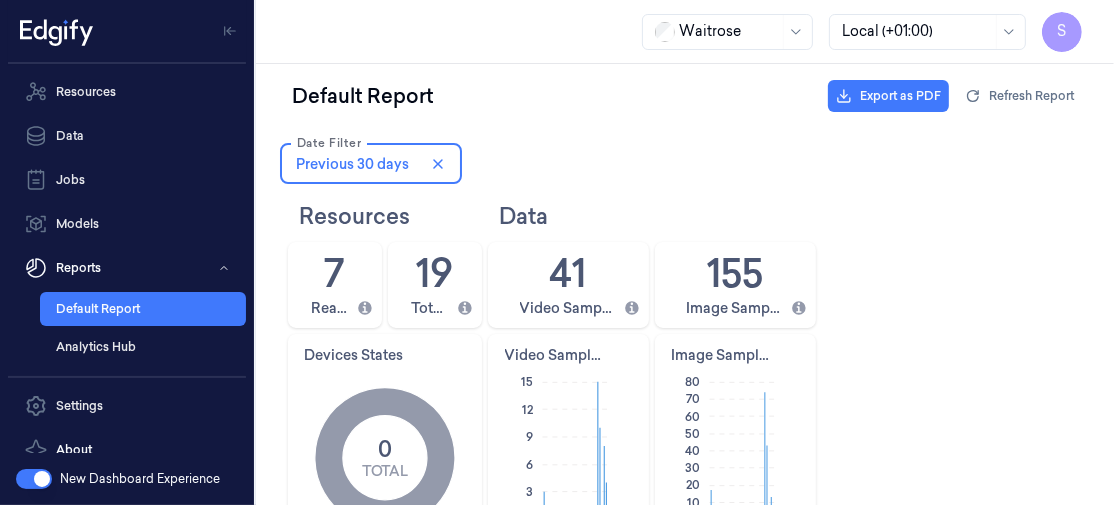 scroll, scrollTop: 0, scrollLeft: 0, axis: both 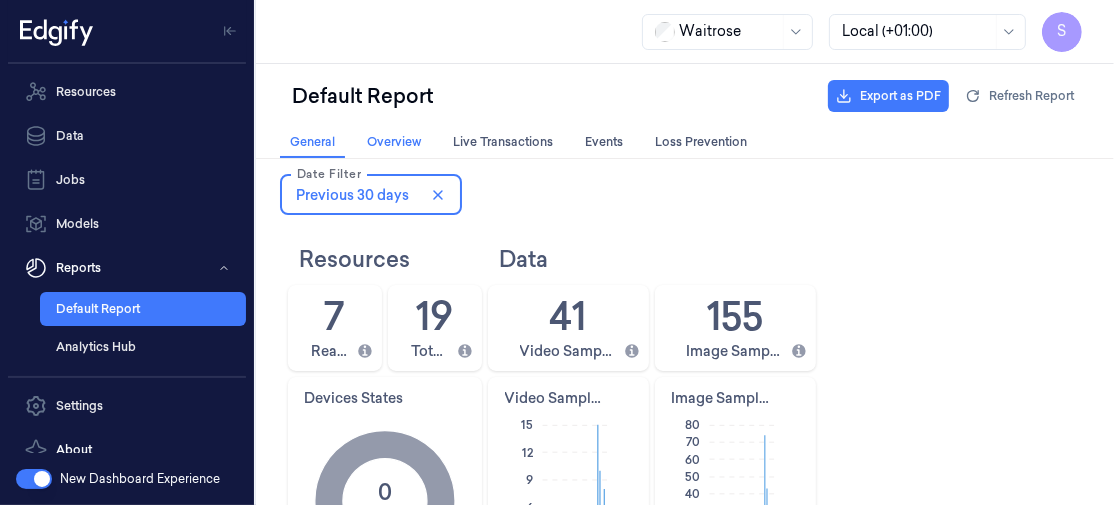 click on "Overview Overview" at bounding box center [393, 141] 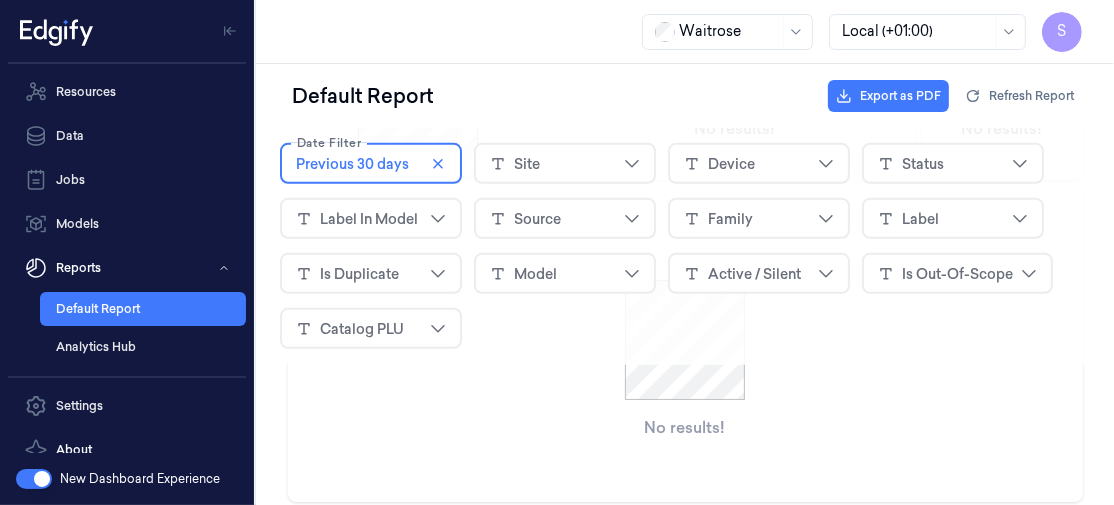scroll, scrollTop: 0, scrollLeft: 0, axis: both 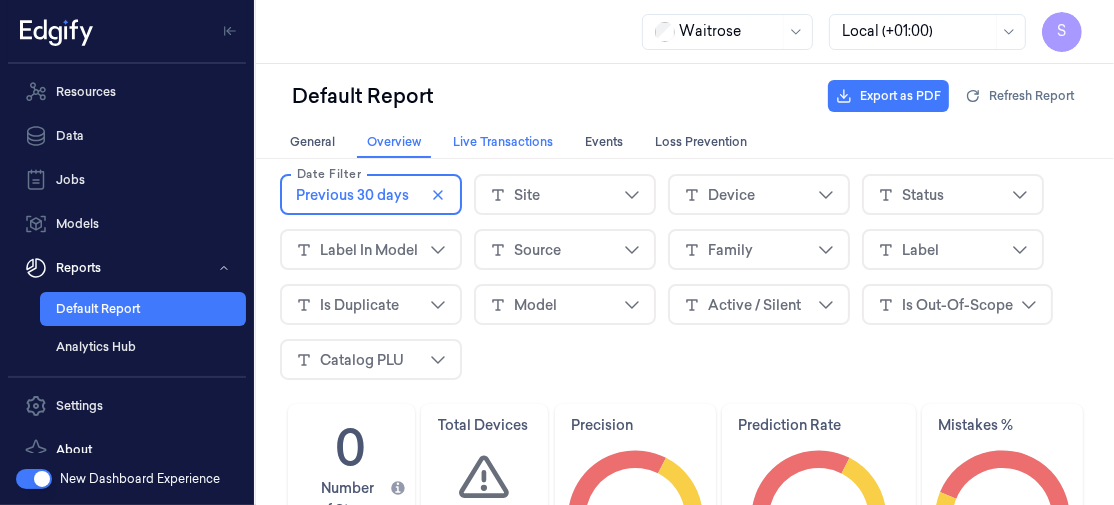 click on "Live Transactions Live Transactions" at bounding box center (502, 141) 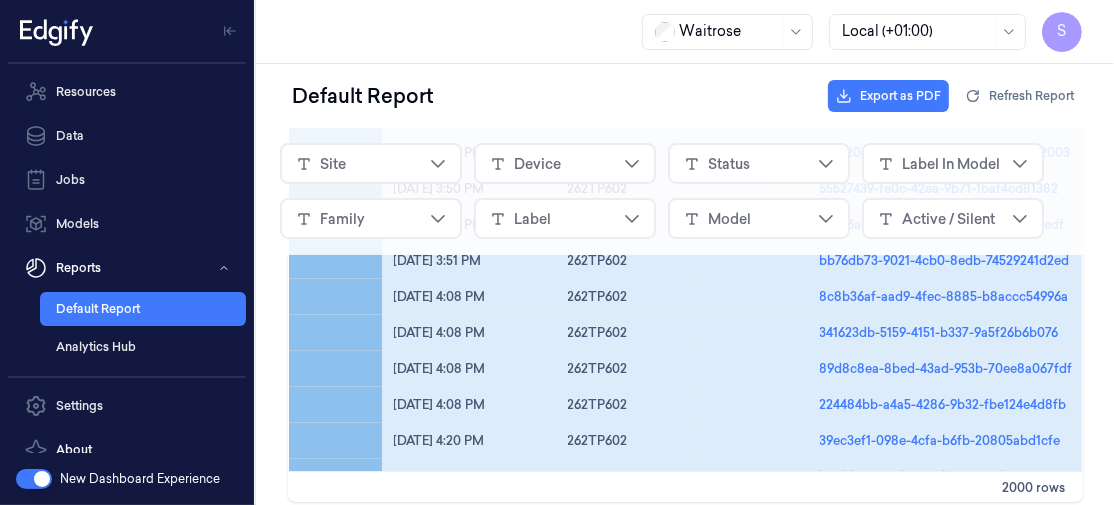 scroll, scrollTop: 0, scrollLeft: 0, axis: both 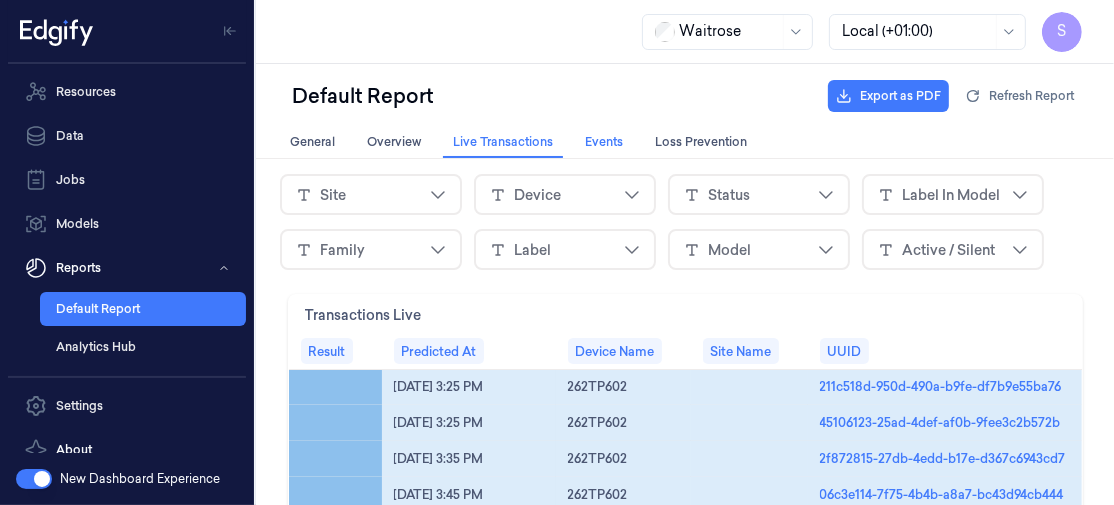 click on "Events Events" at bounding box center (603, 141) 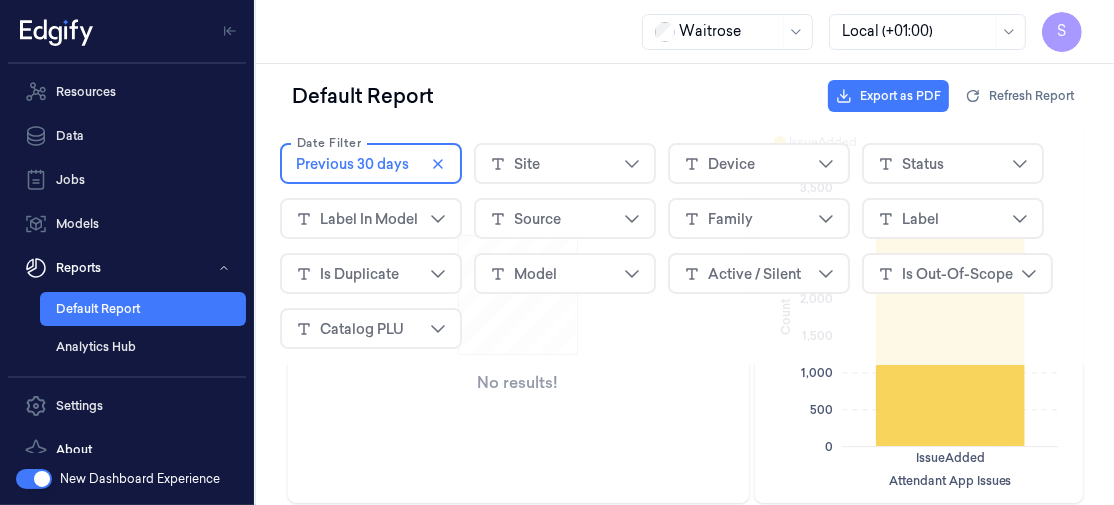 scroll, scrollTop: 0, scrollLeft: 0, axis: both 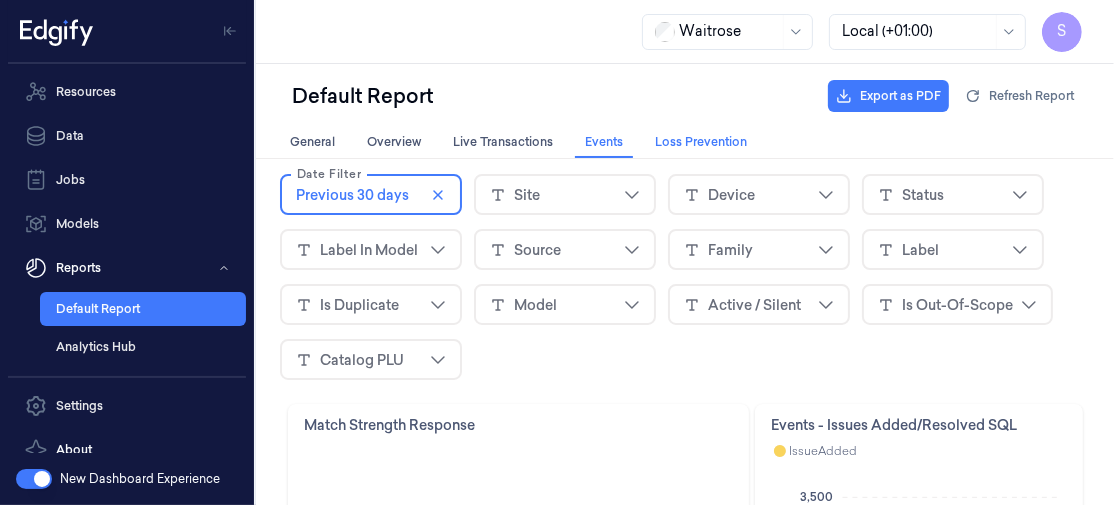 click on "Loss Prevention Loss Prevention" at bounding box center [700, 141] 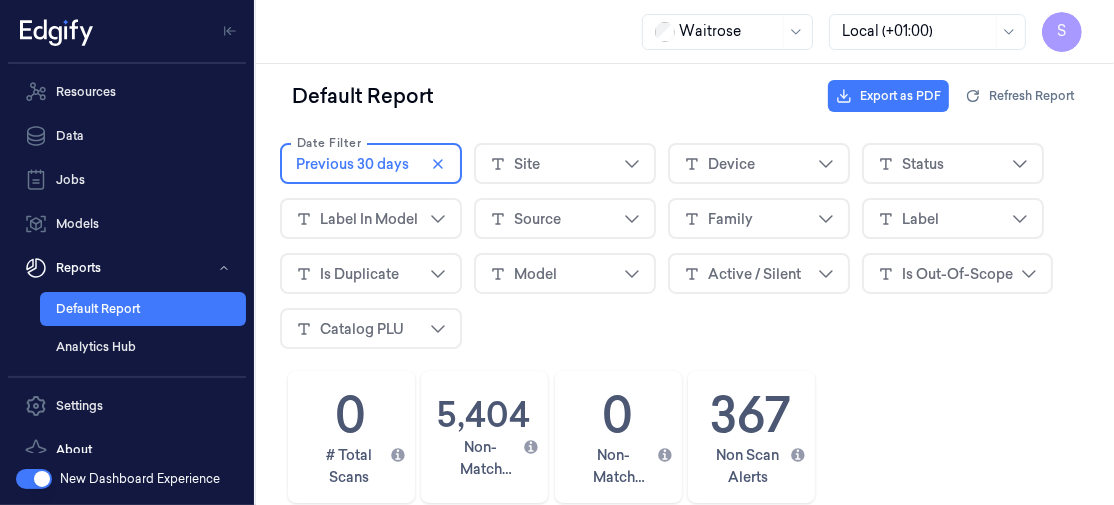 scroll, scrollTop: 0, scrollLeft: 0, axis: both 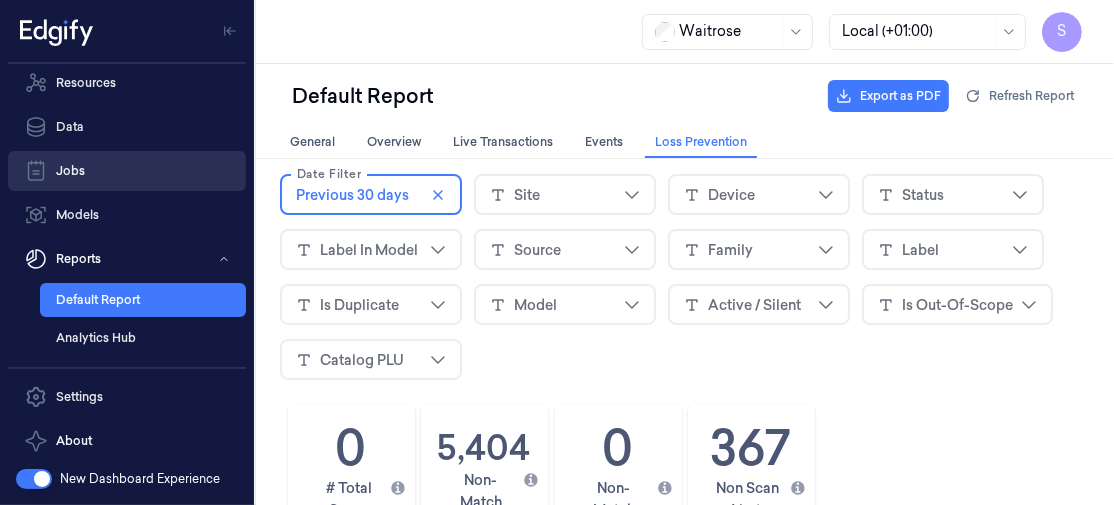 click on "Jobs" at bounding box center (127, 171) 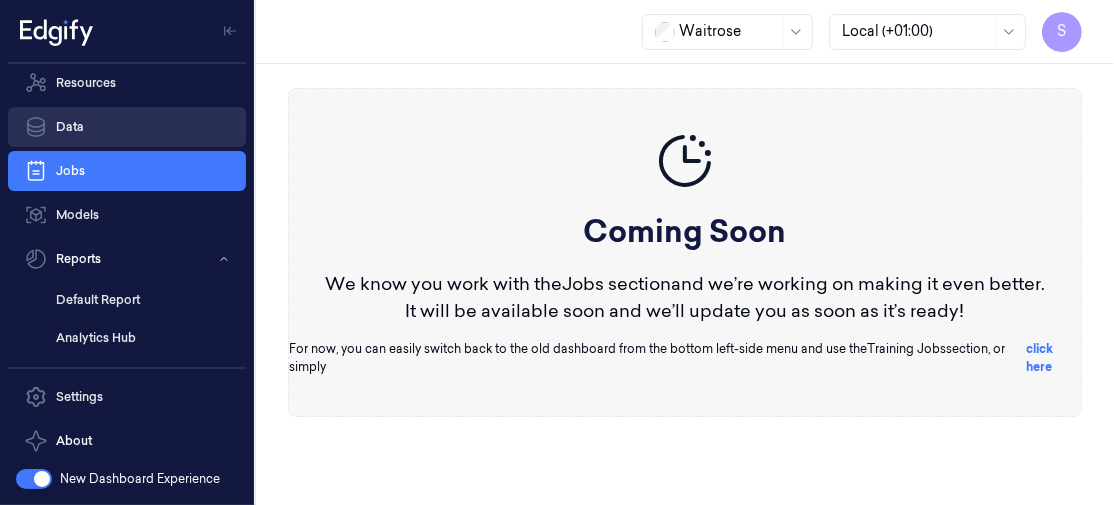 click on "Data" at bounding box center (127, 127) 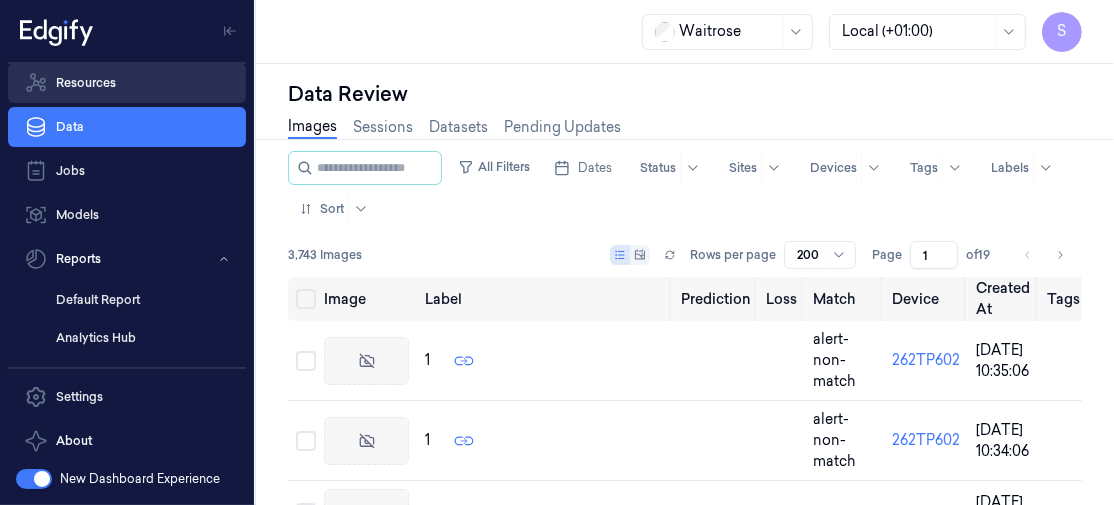 click on "Resources" at bounding box center (127, 83) 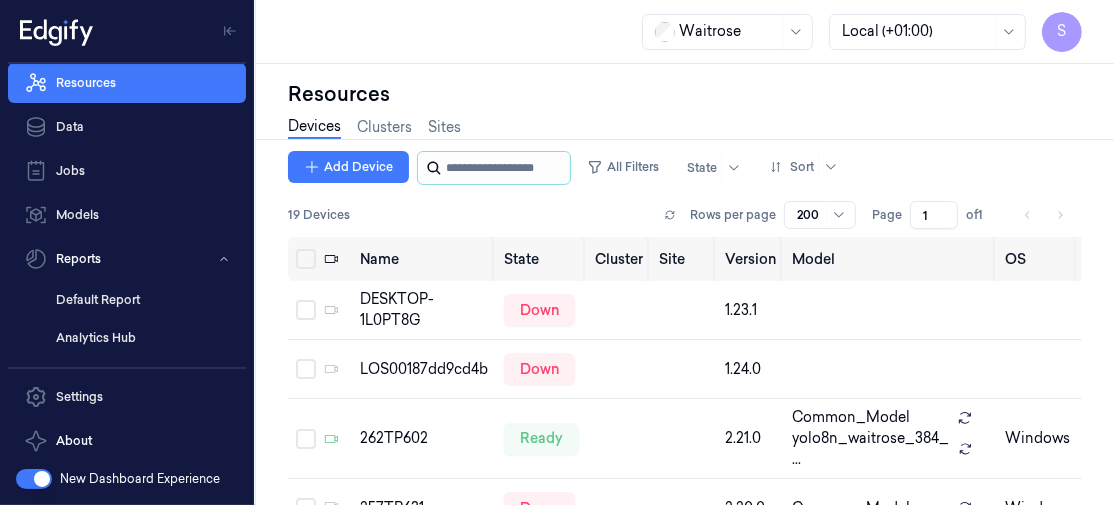click at bounding box center (506, 168) 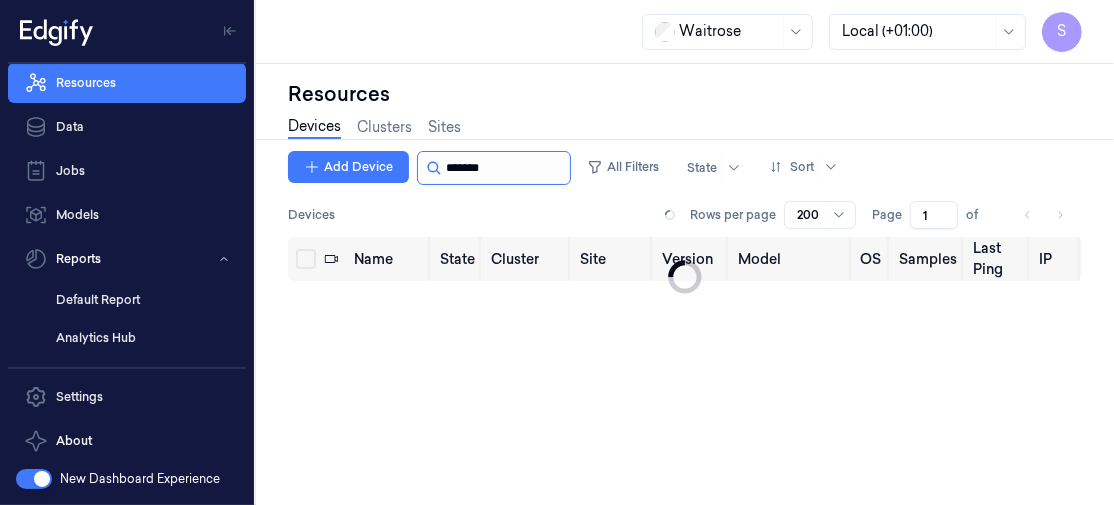 type on "********" 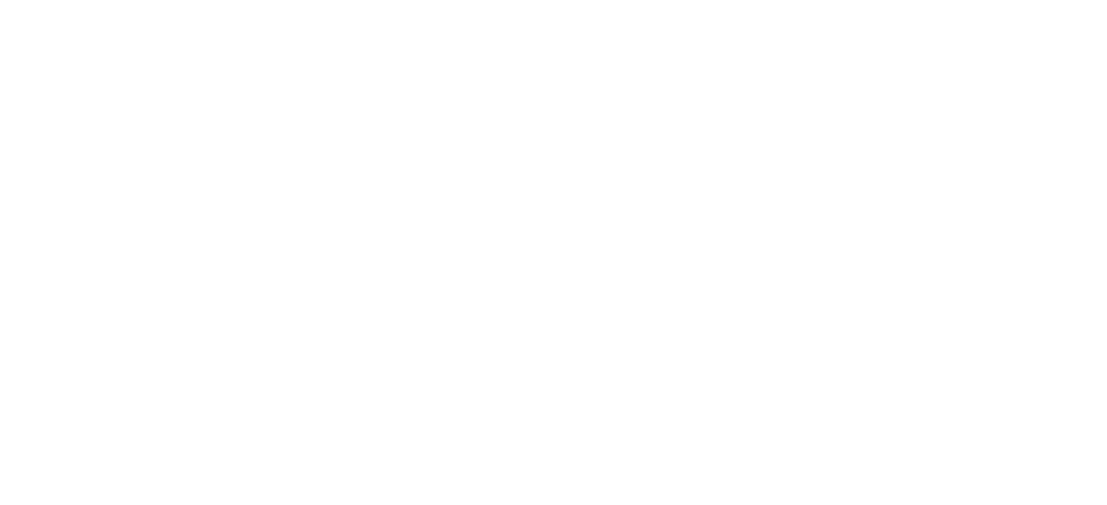 scroll, scrollTop: 0, scrollLeft: 0, axis: both 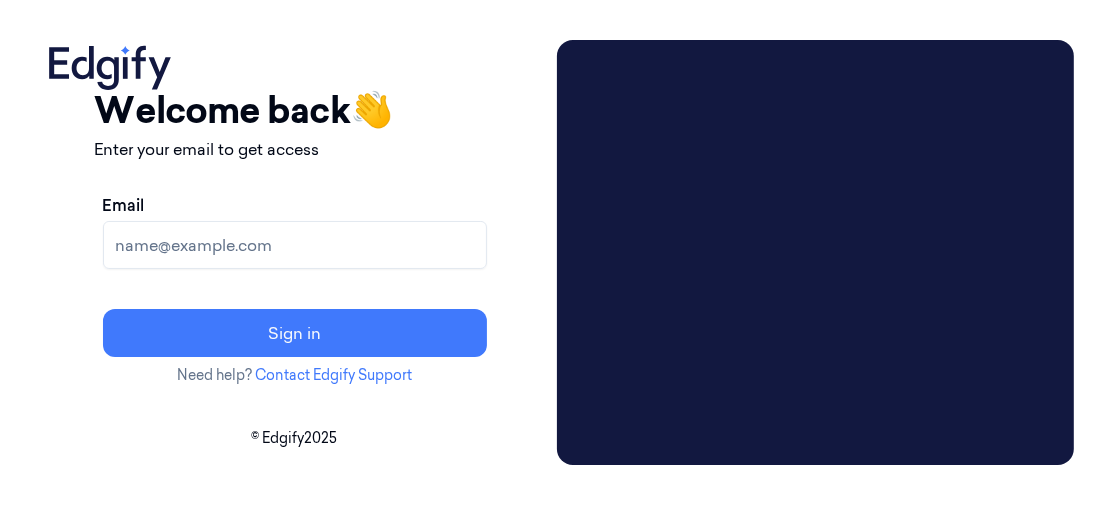 click on "Email" at bounding box center [295, 245] 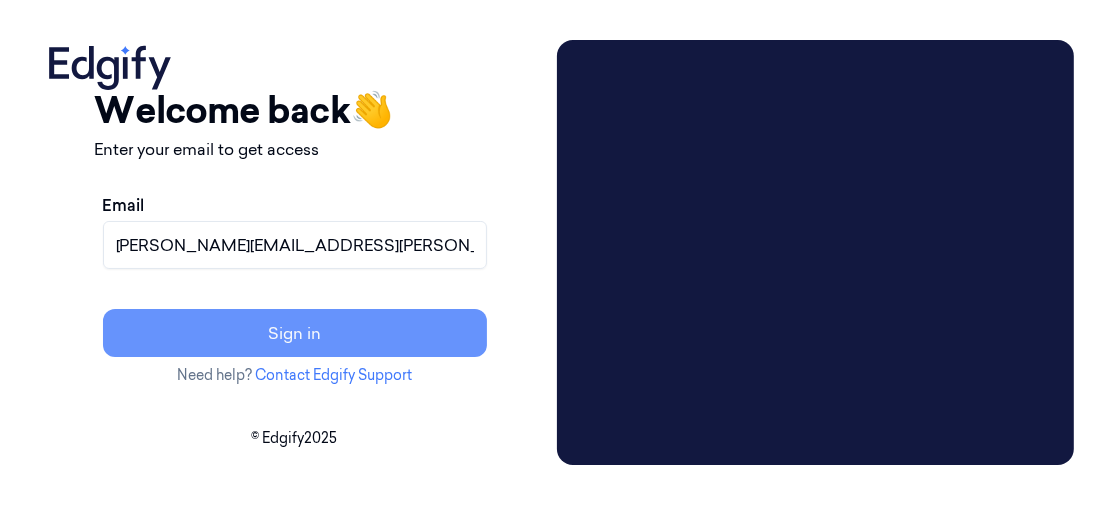 click on "Sign in" at bounding box center [295, 333] 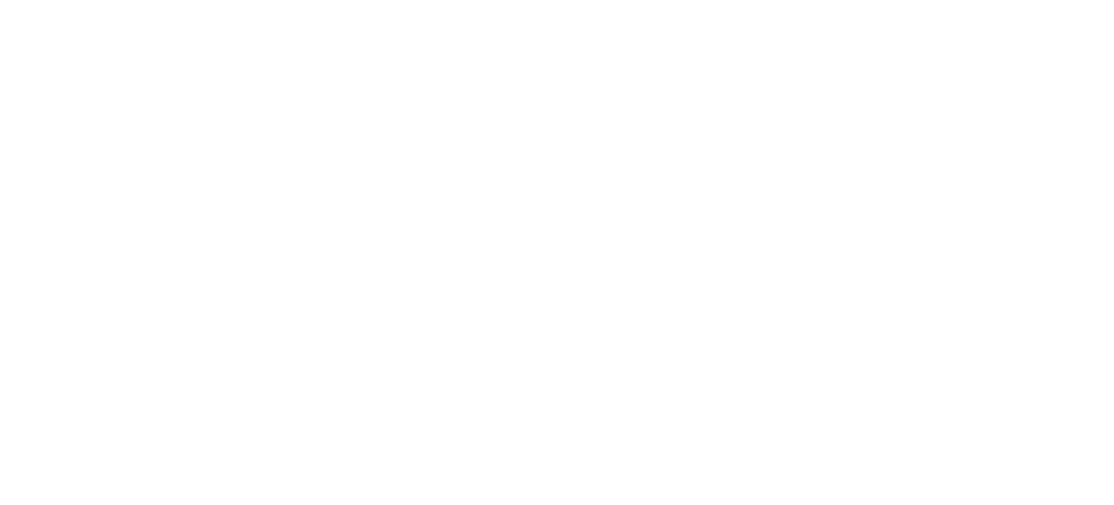 scroll, scrollTop: 0, scrollLeft: 0, axis: both 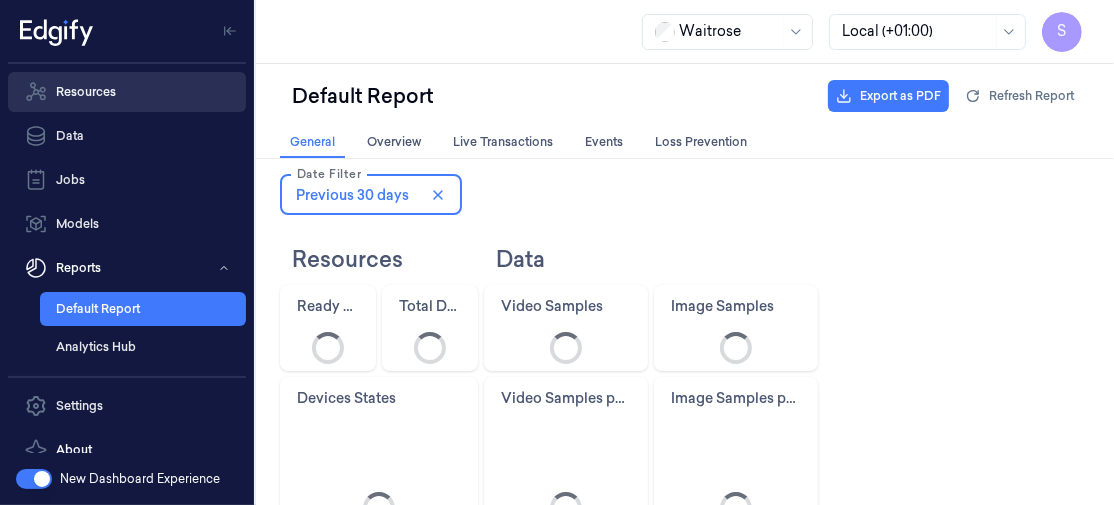click on "Resources" at bounding box center (127, 92) 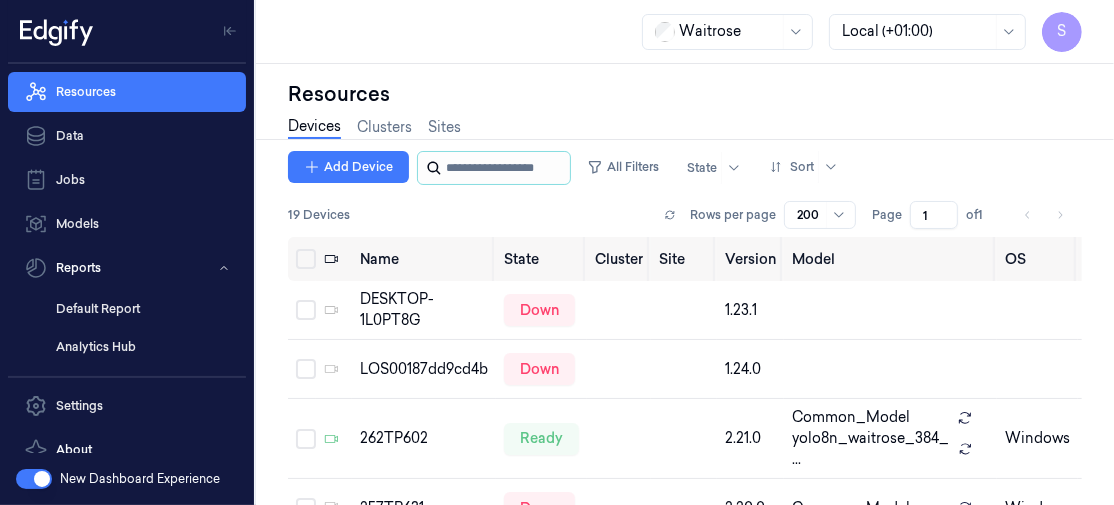 click at bounding box center [506, 168] 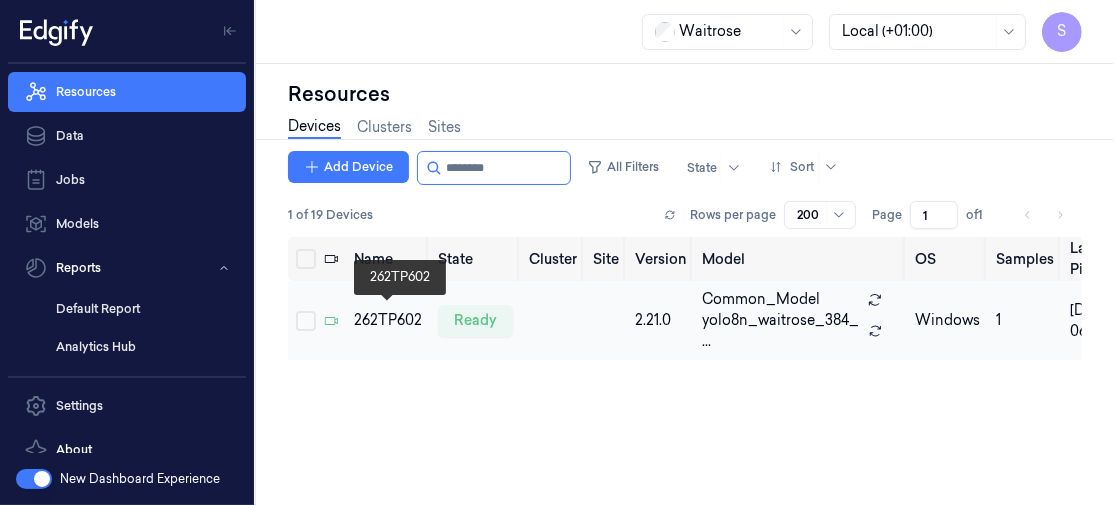 drag, startPoint x: 528, startPoint y: 170, endPoint x: 393, endPoint y: 317, distance: 199.58456 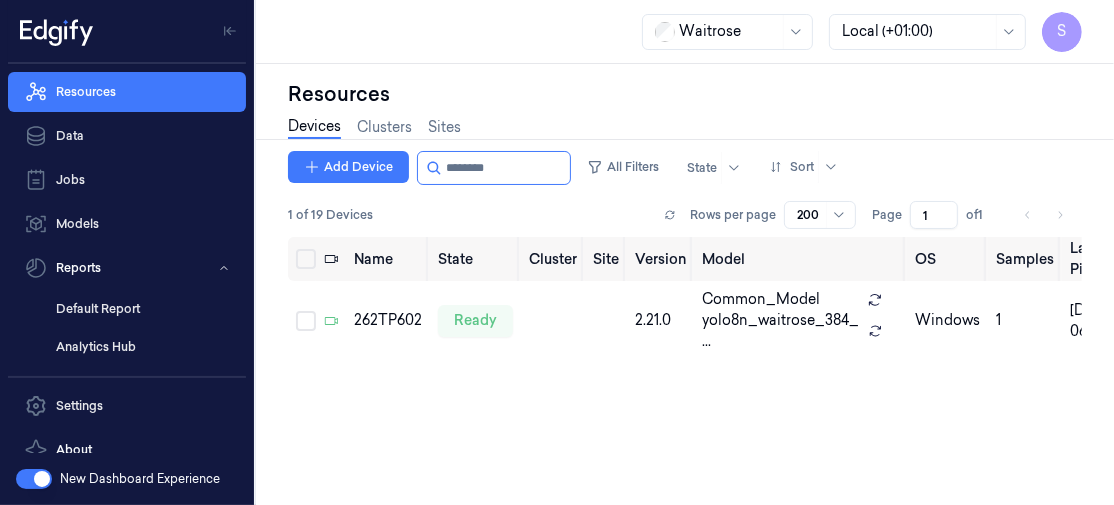 type on "********" 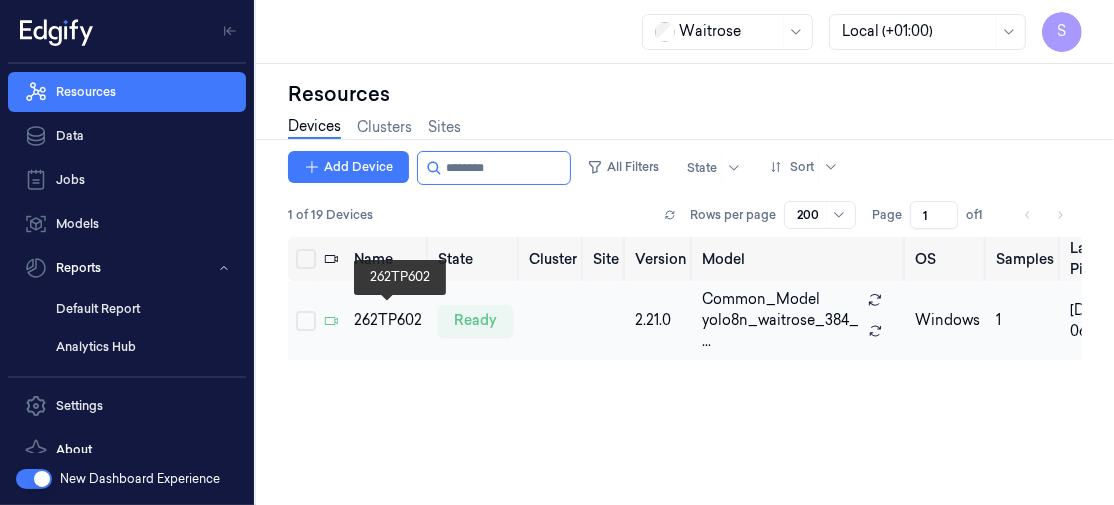 click on "262TP602" at bounding box center [388, 320] 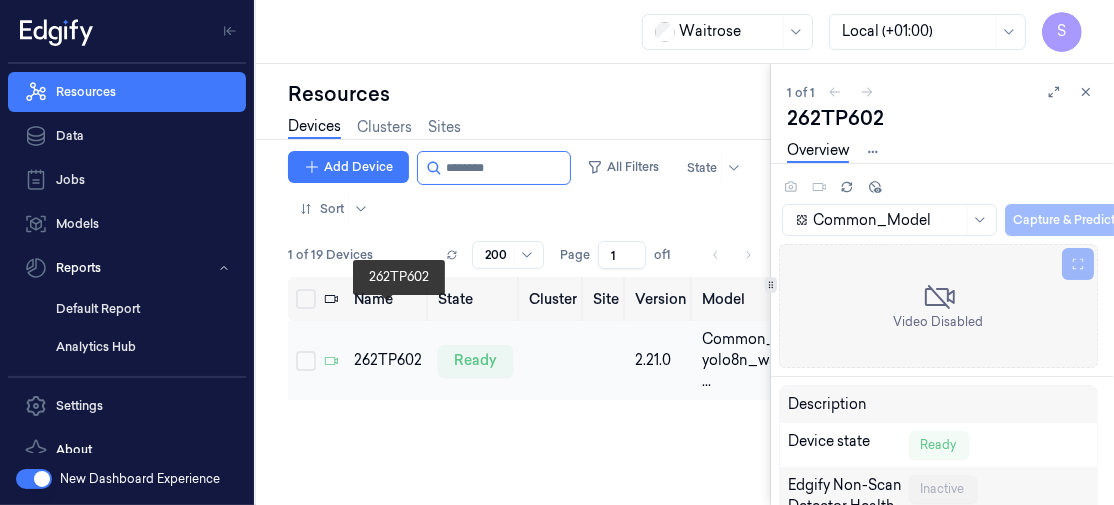 scroll, scrollTop: 0, scrollLeft: 0, axis: both 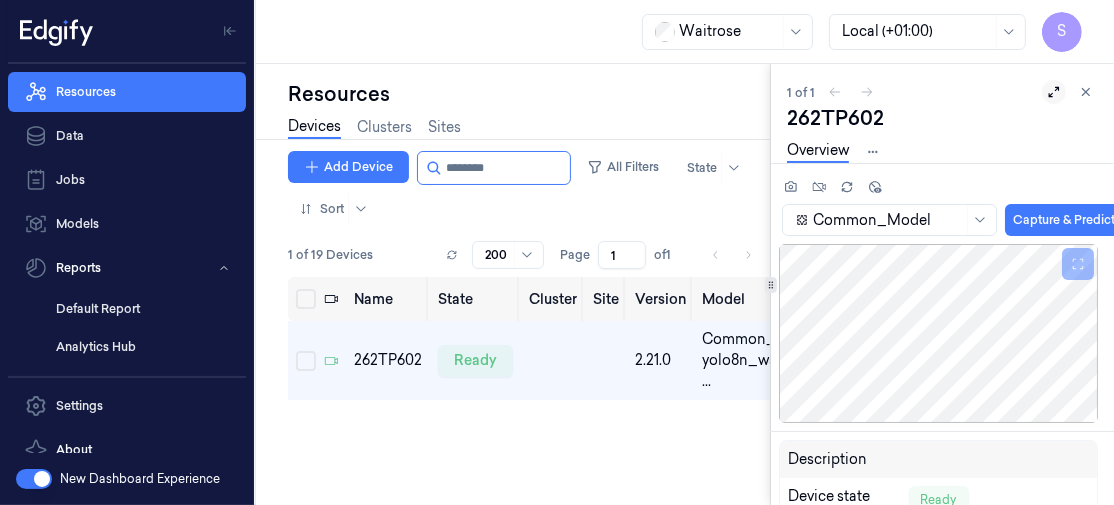 click 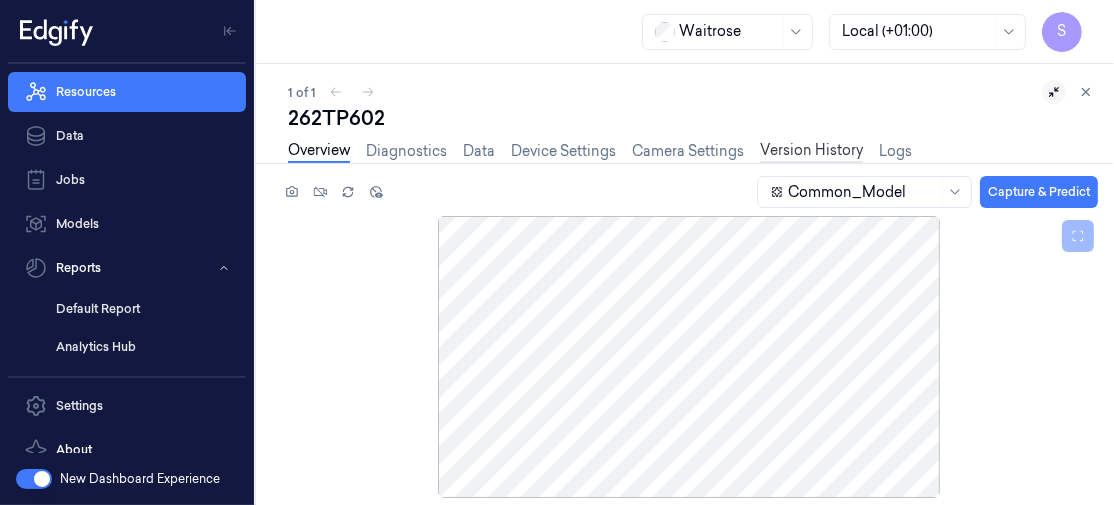 click on "Version History" at bounding box center [811, 151] 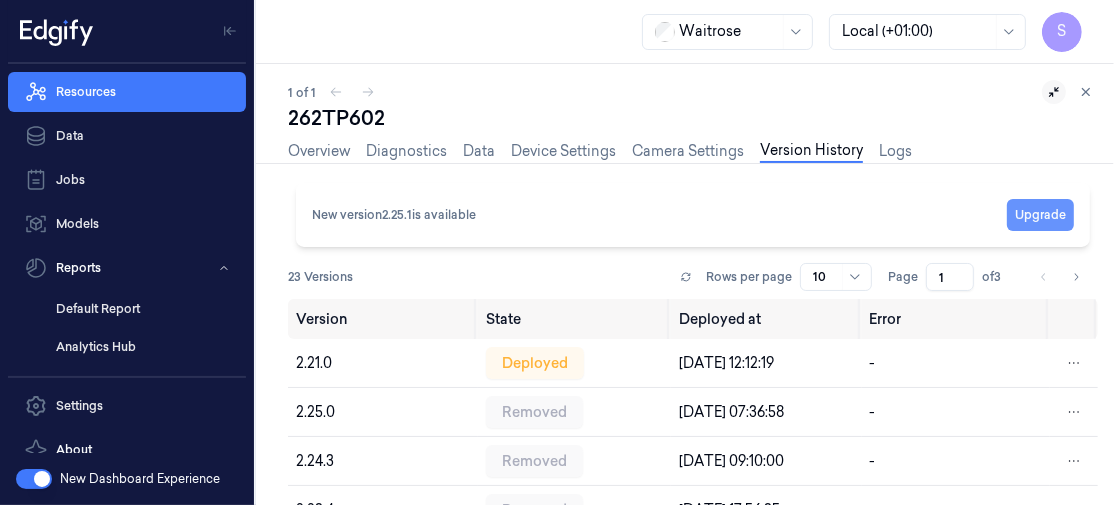click on "Upgrade" at bounding box center [1040, 215] 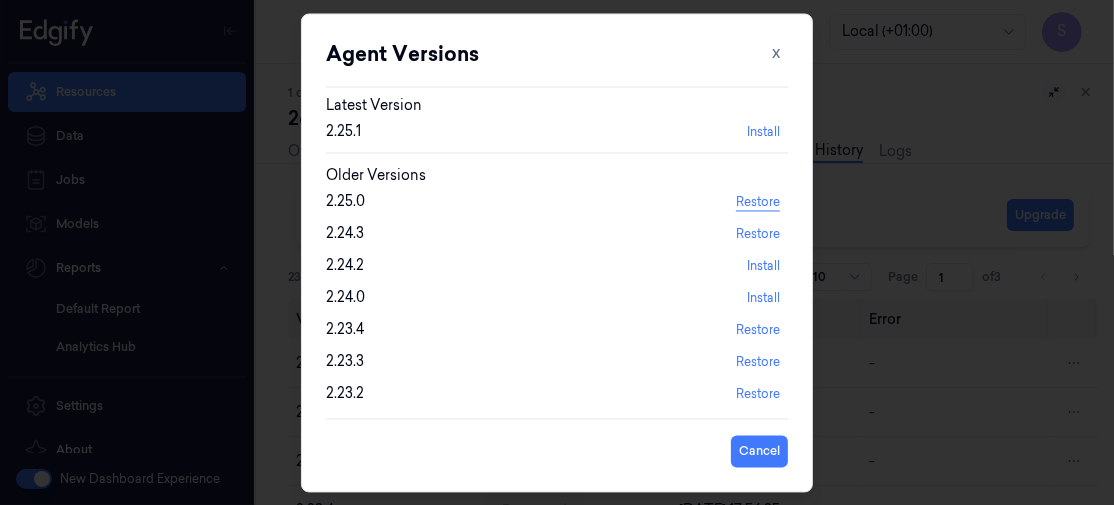 click on "Restore" at bounding box center [758, 202] 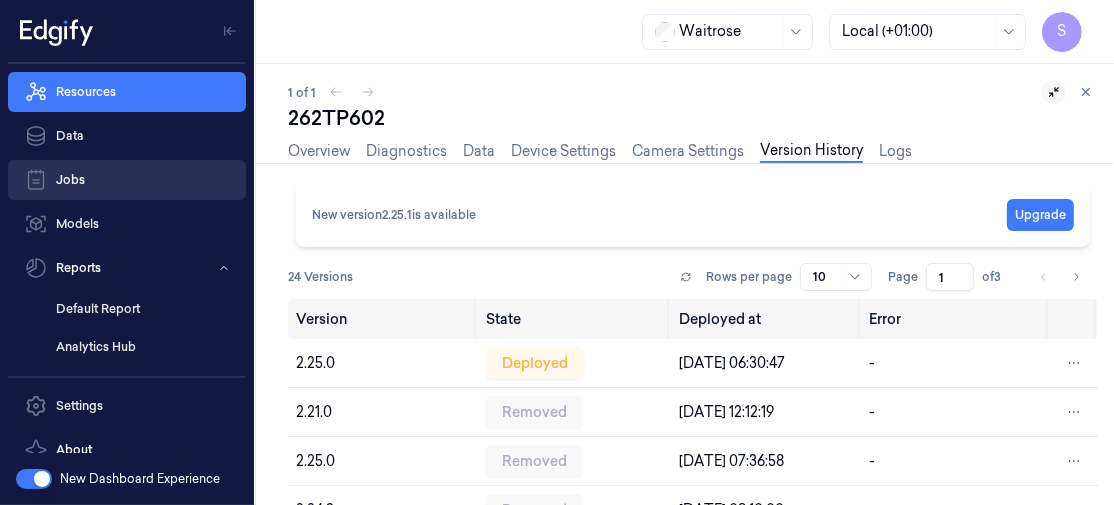 click on "Jobs" at bounding box center [127, 180] 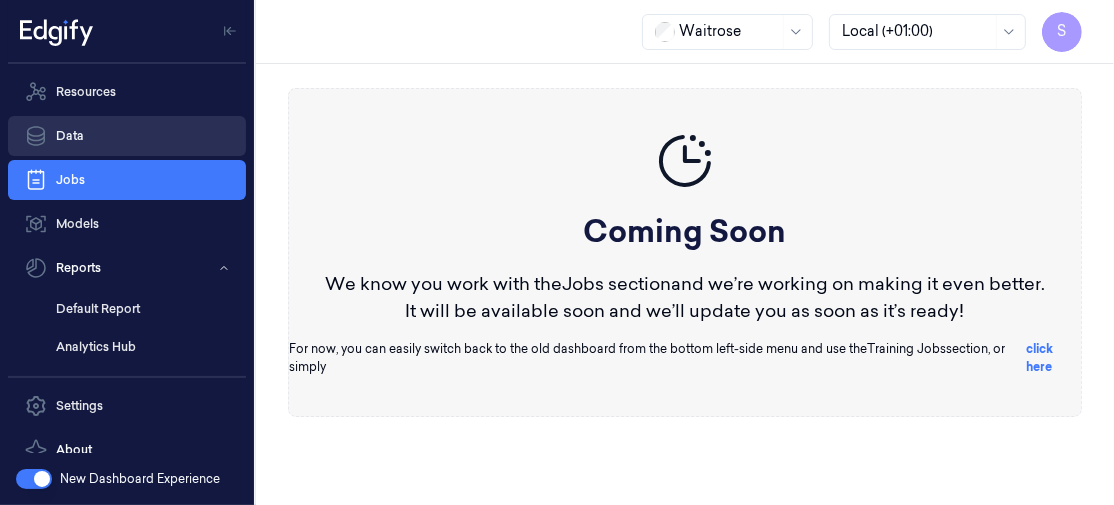 click on "Data" at bounding box center [127, 136] 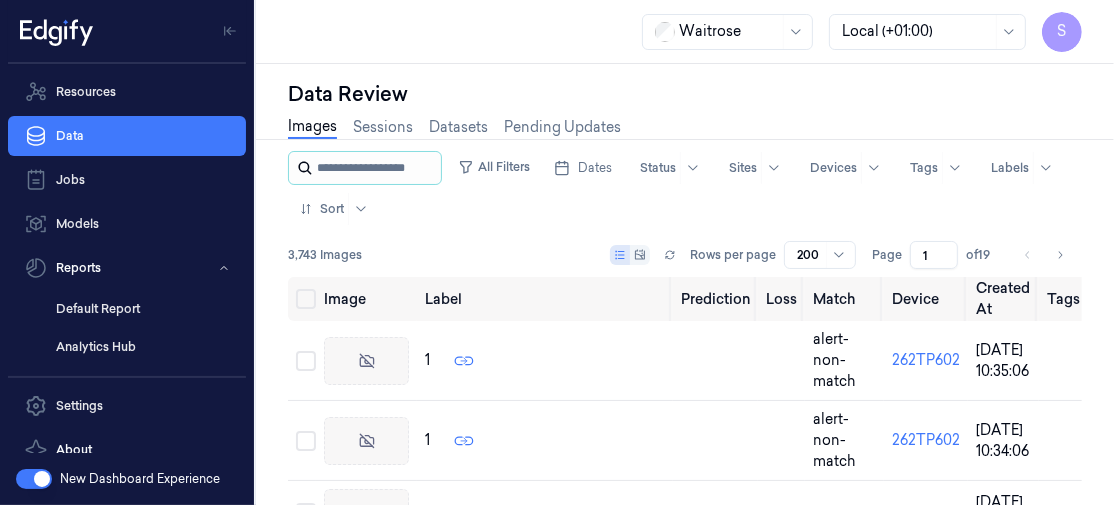 click at bounding box center (377, 168) 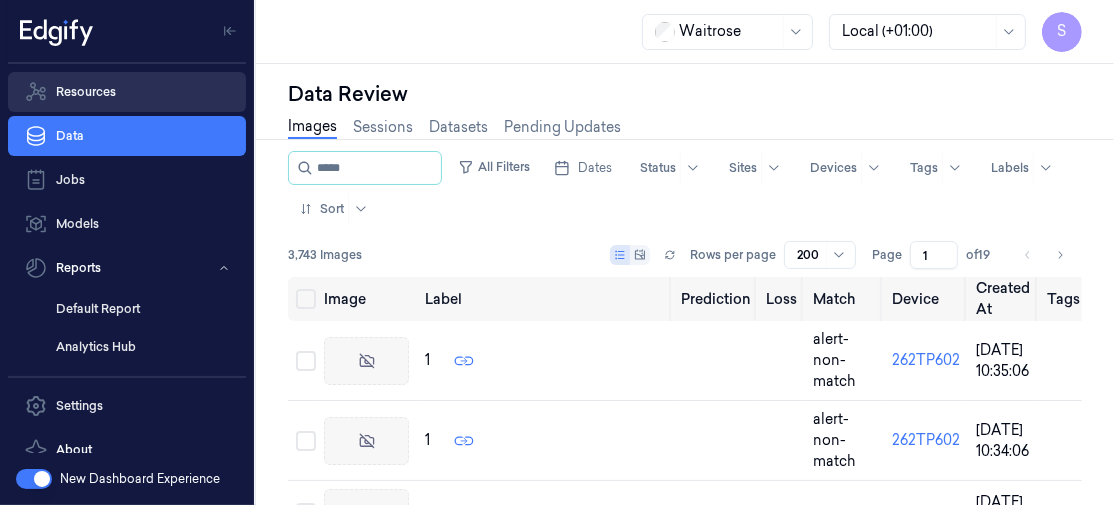 type on "*****" 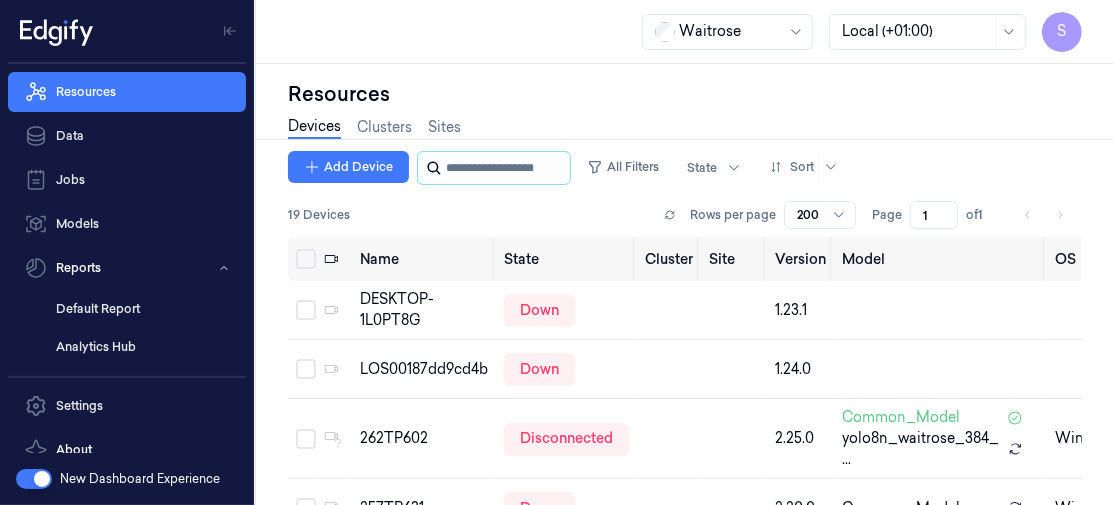 click at bounding box center [506, 168] 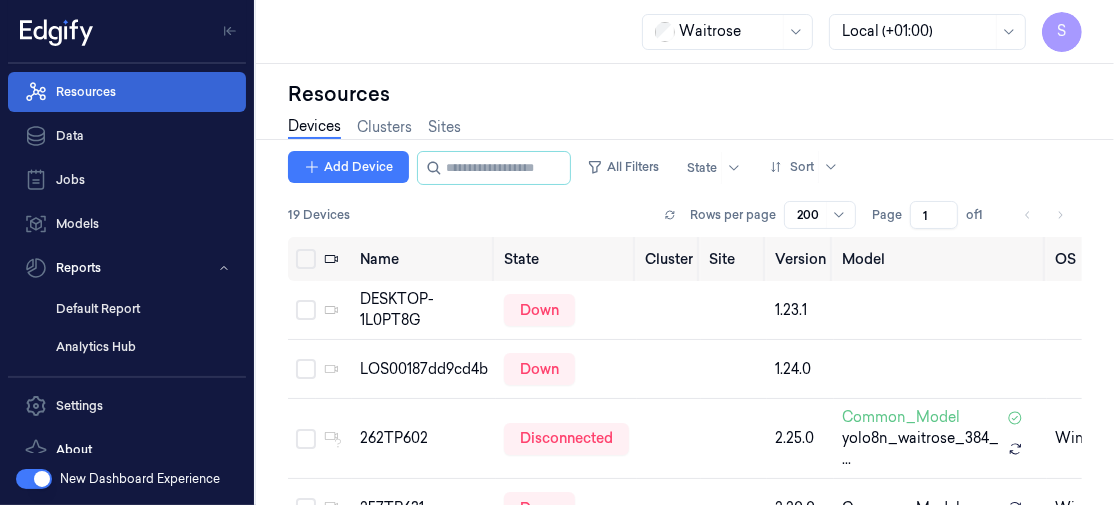 click on "Resources" at bounding box center [127, 92] 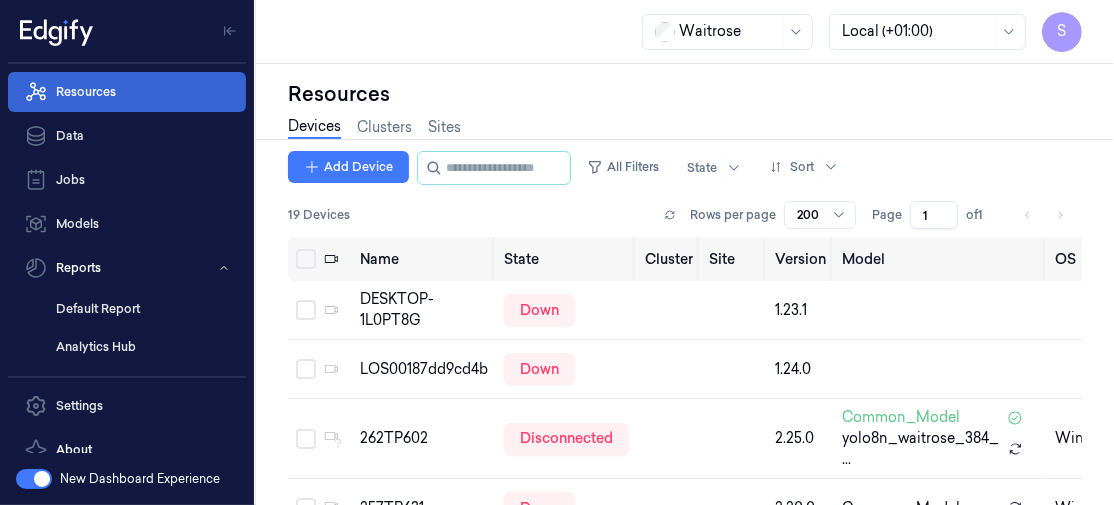 click on "Resources" at bounding box center [127, 92] 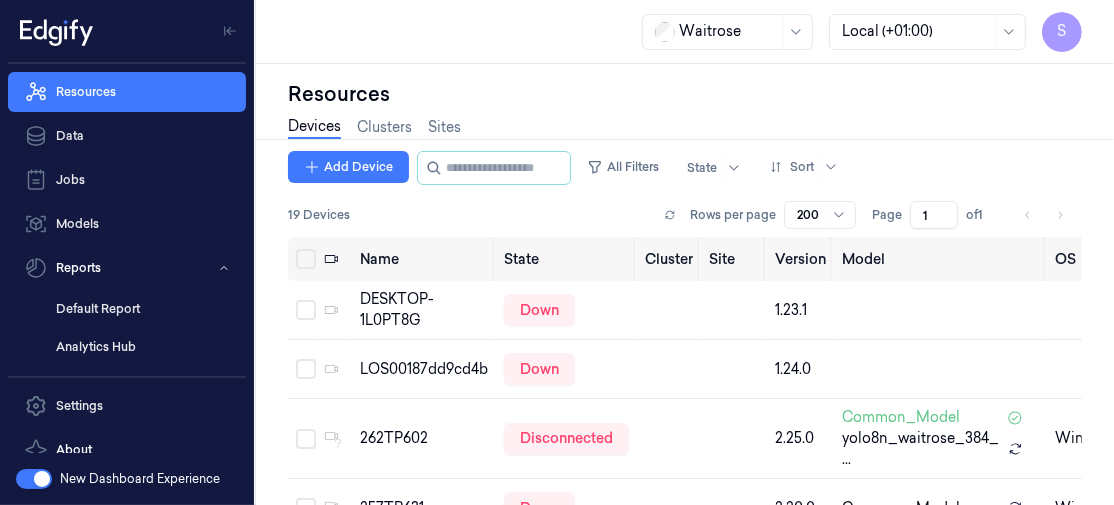 click on "Resources" at bounding box center (685, 94) 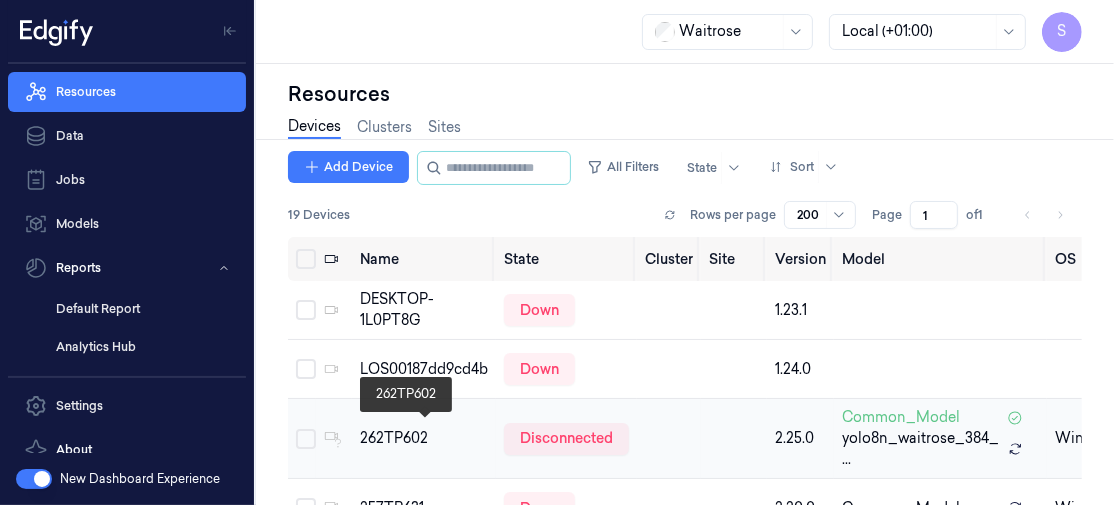 click on "262TP602" at bounding box center (424, 438) 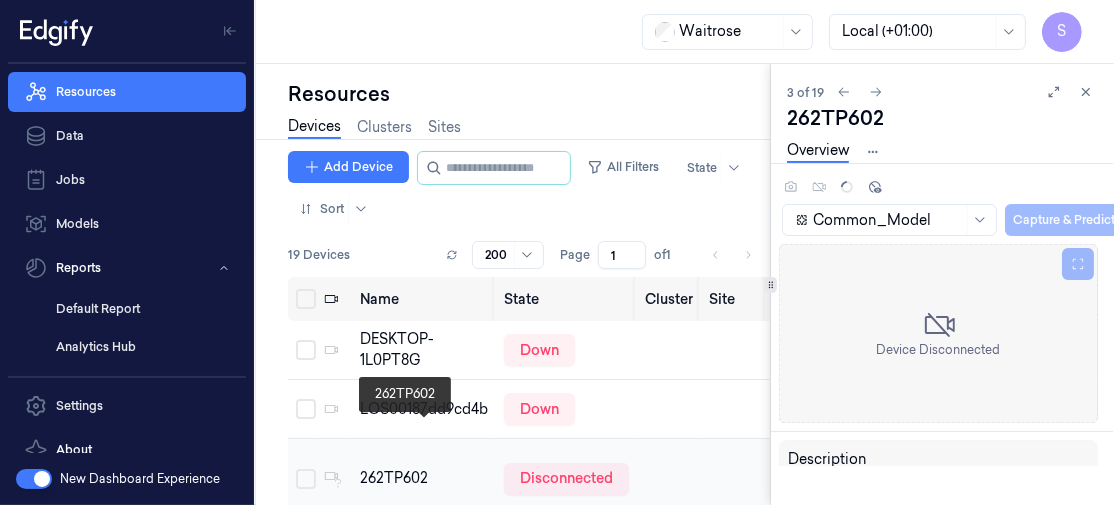 scroll, scrollTop: 0, scrollLeft: 0, axis: both 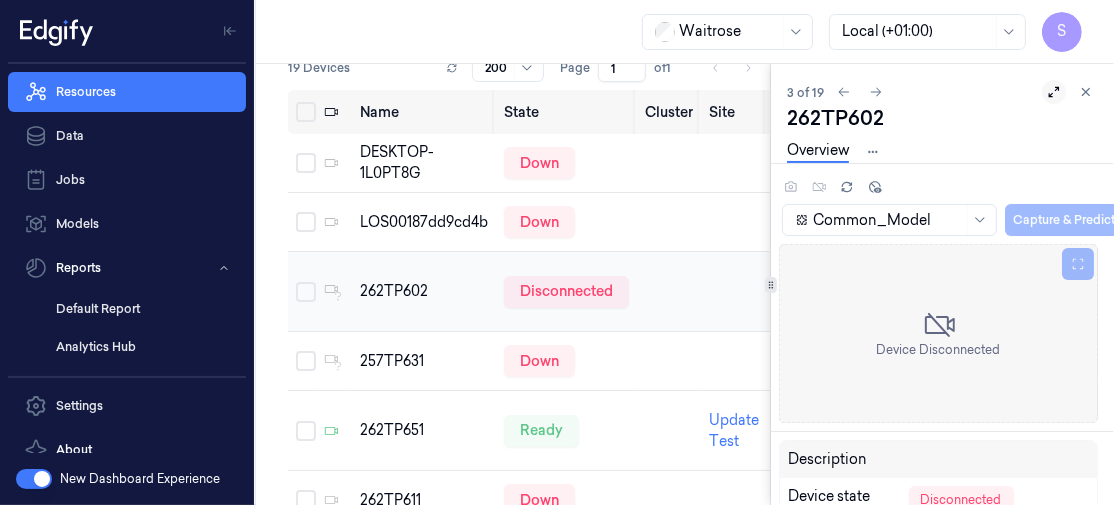 click 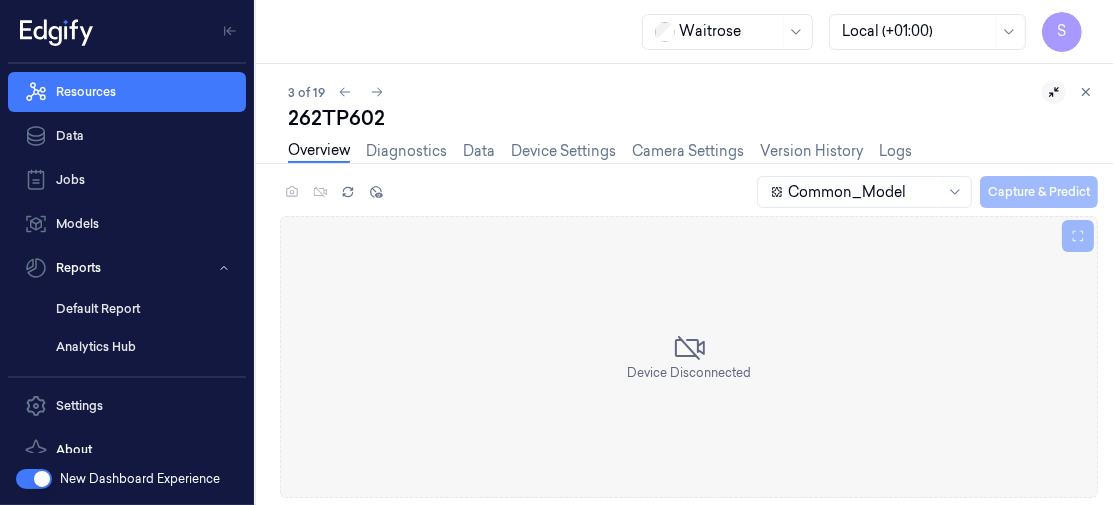 click 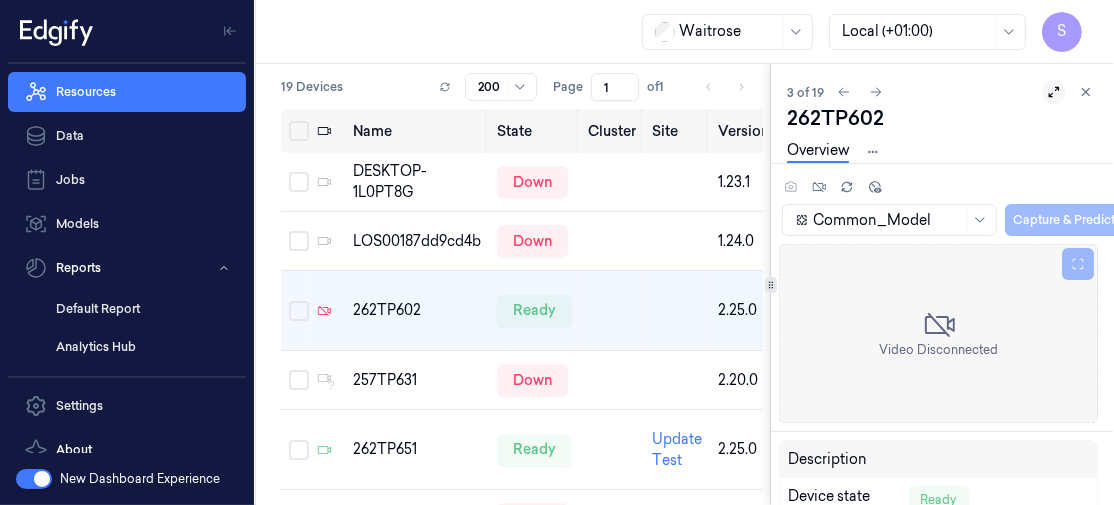 scroll, scrollTop: 187, scrollLeft: 7, axis: both 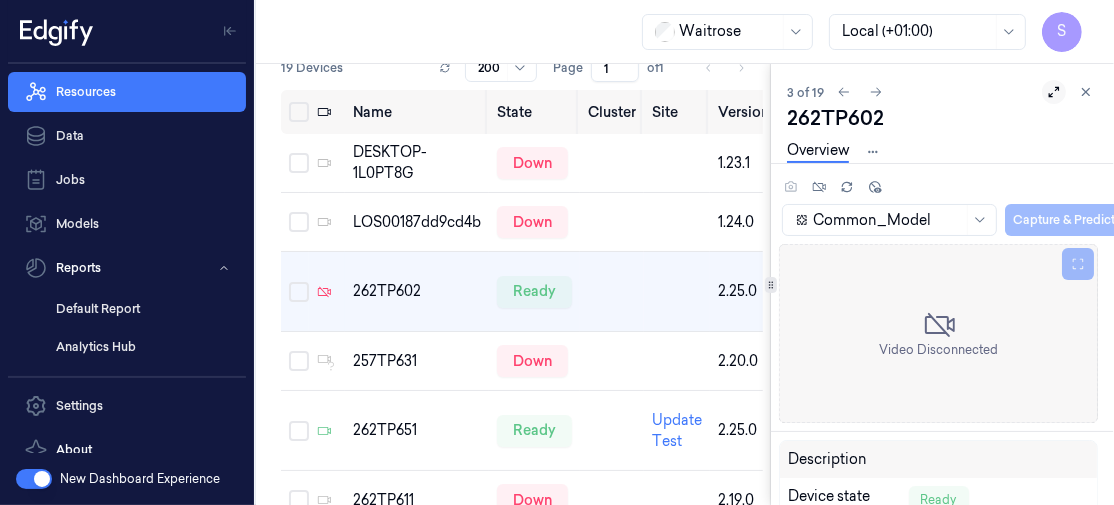 click on "3
of 19" at bounding box center (942, 92) 